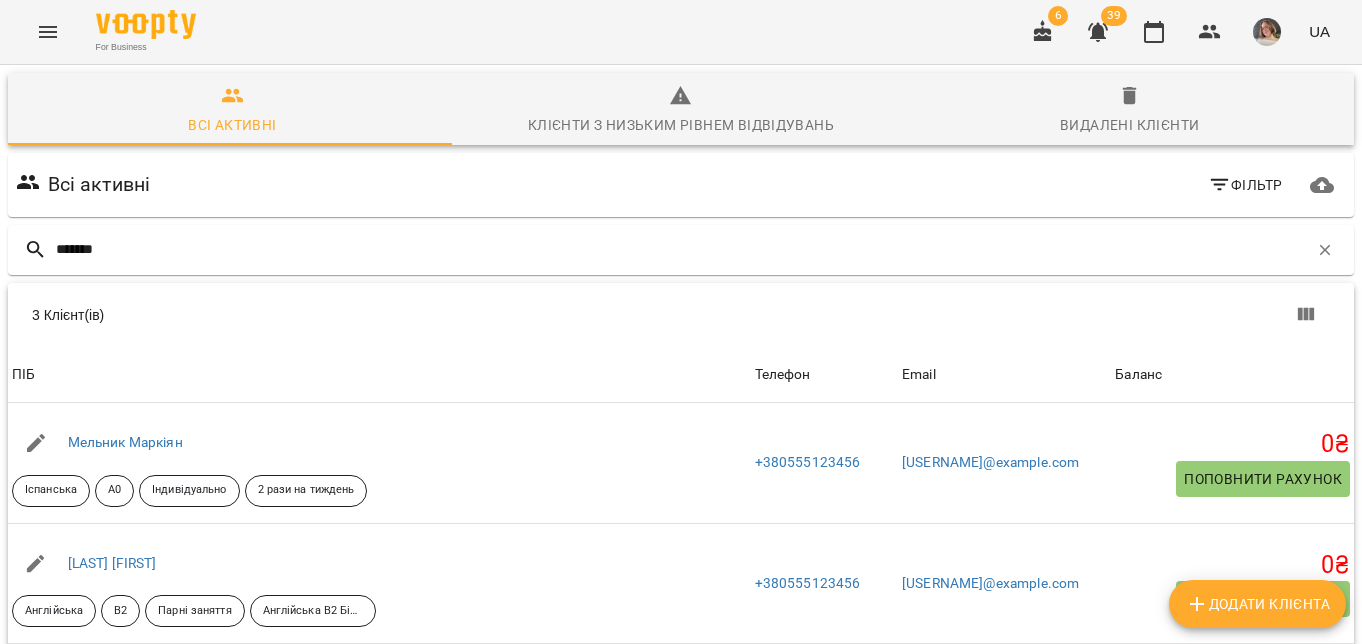 scroll, scrollTop: 0, scrollLeft: 0, axis: both 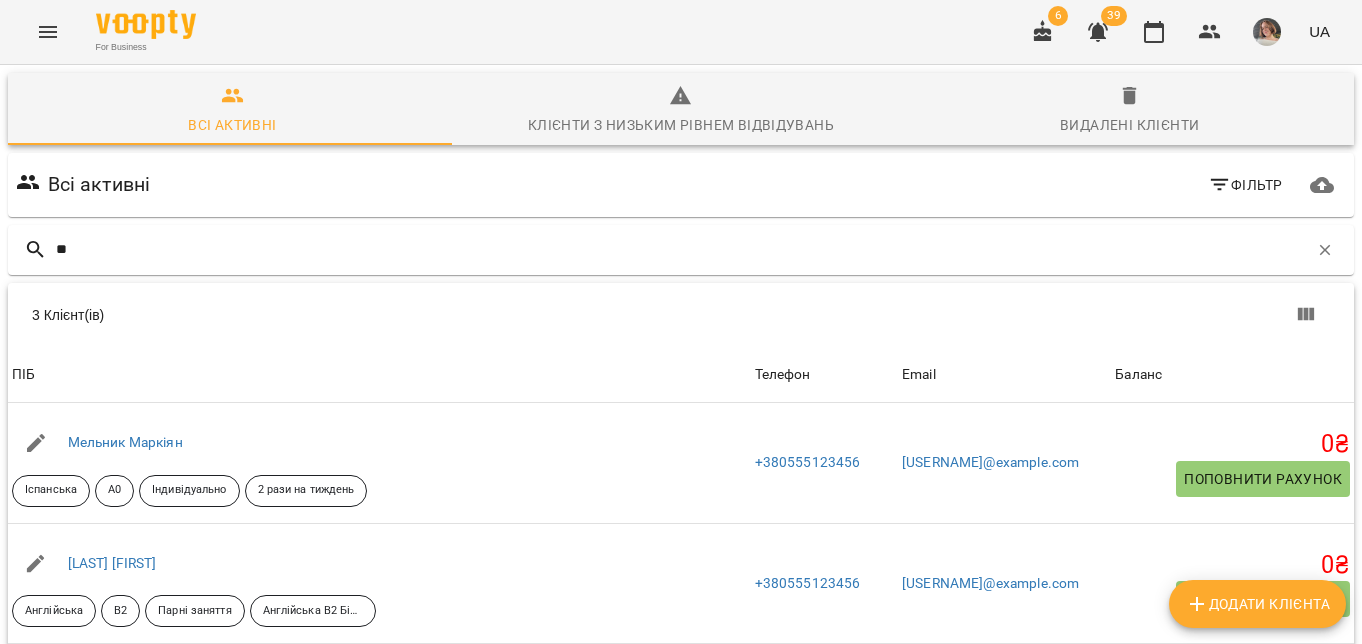 type on "*" 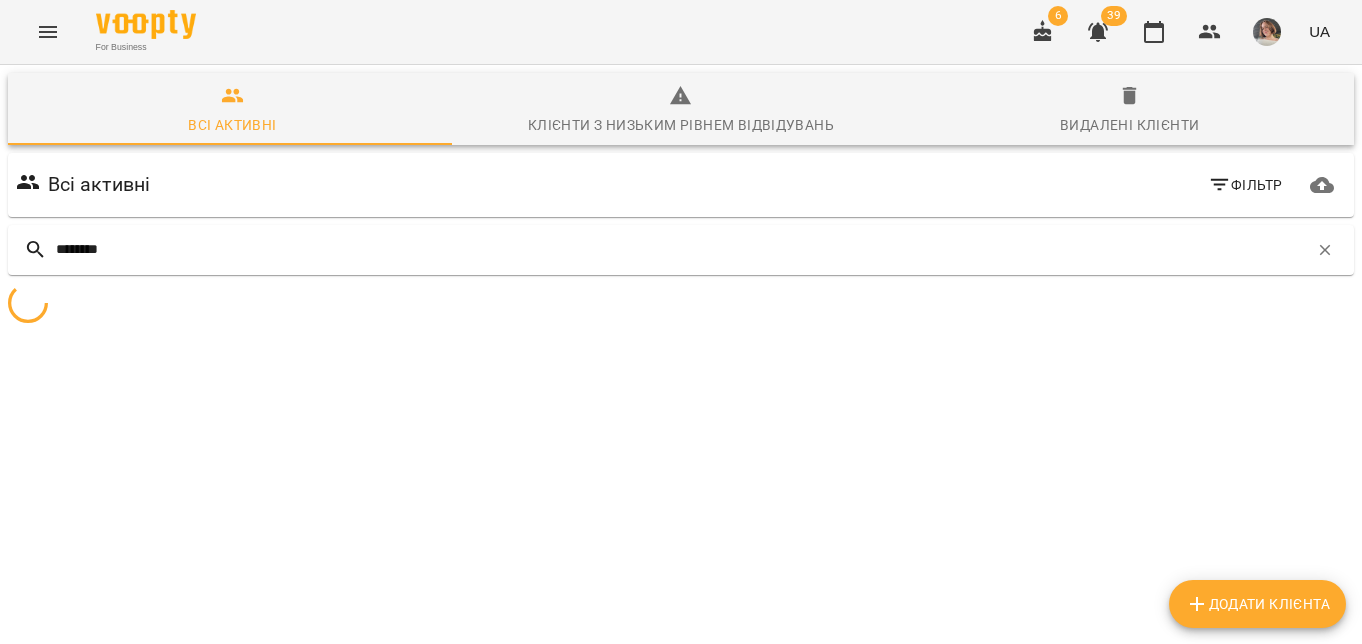 scroll, scrollTop: 88, scrollLeft: 0, axis: vertical 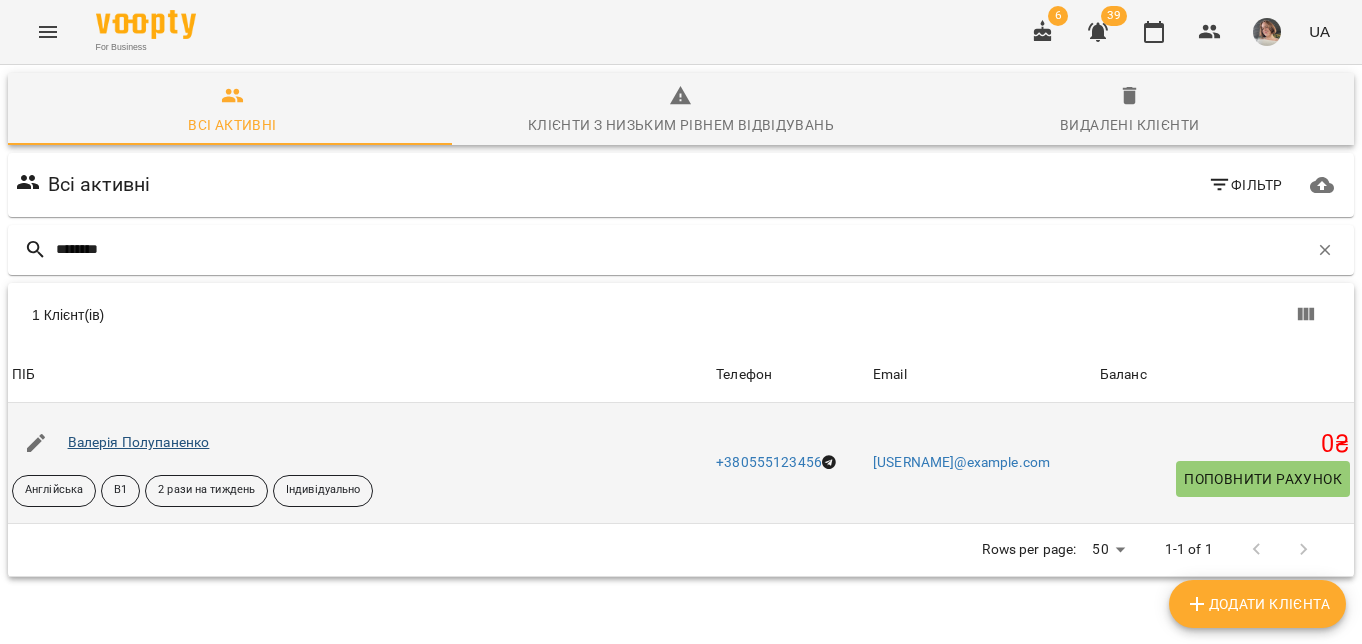 type on "********" 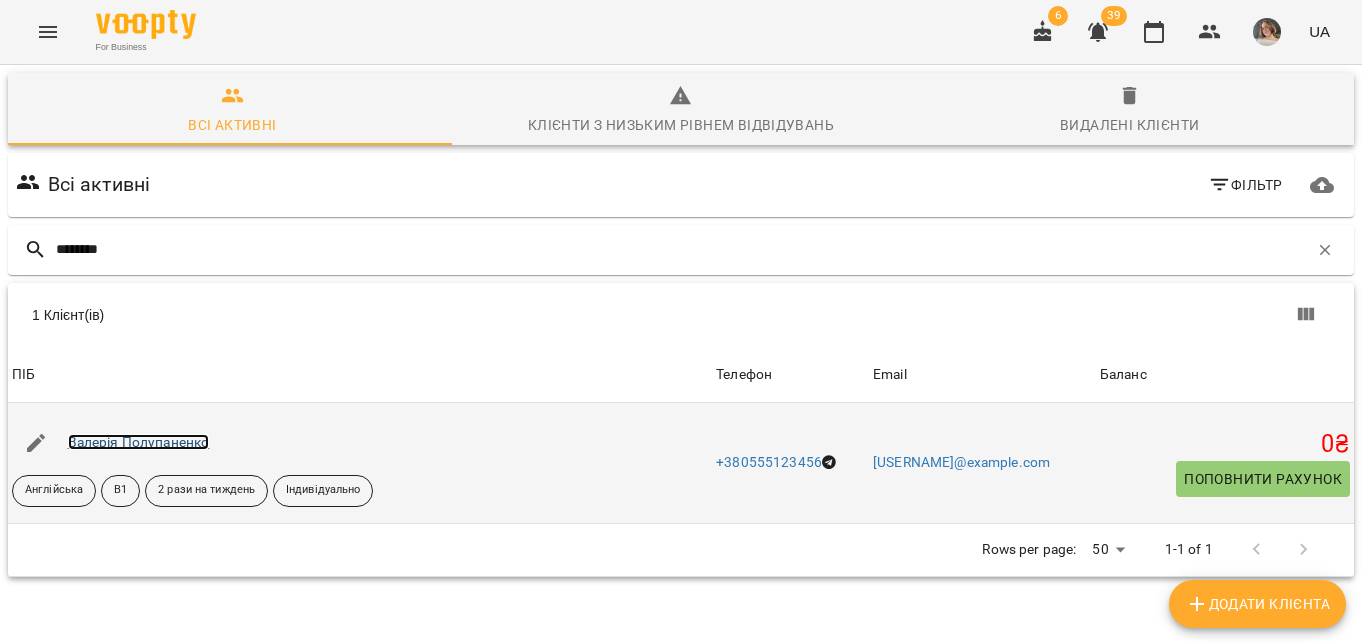 click on "Валерія Полупаненко" at bounding box center (139, 442) 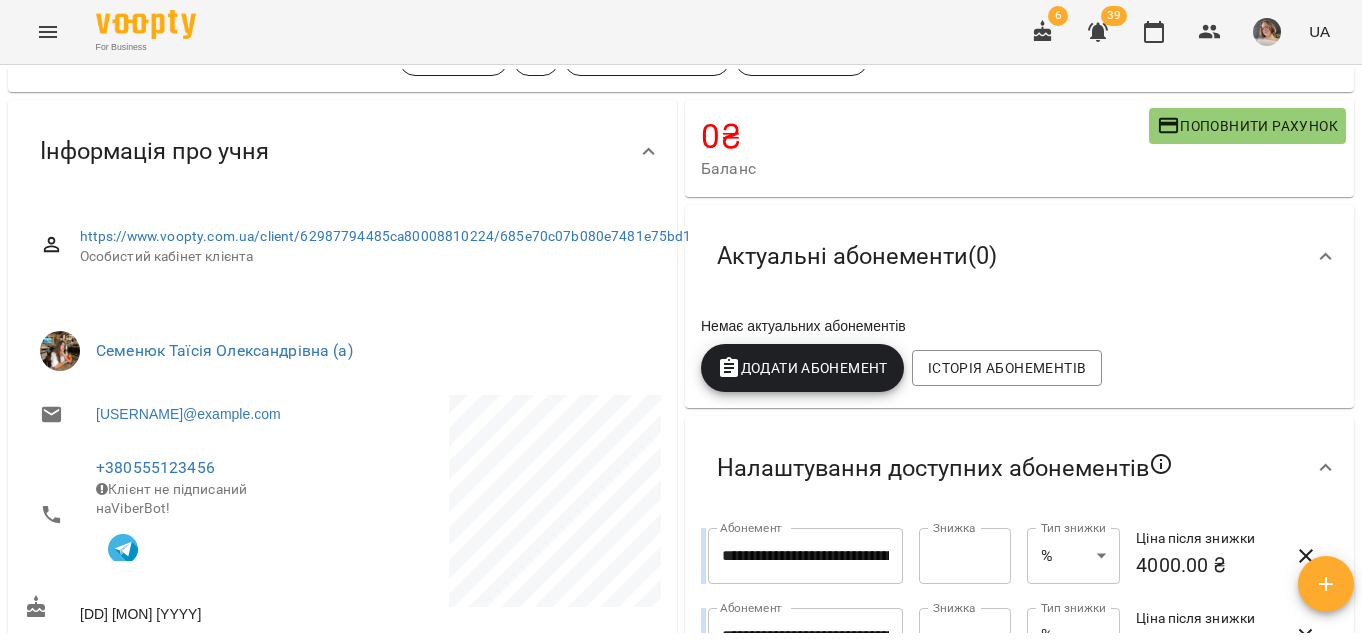 scroll, scrollTop: 0, scrollLeft: 0, axis: both 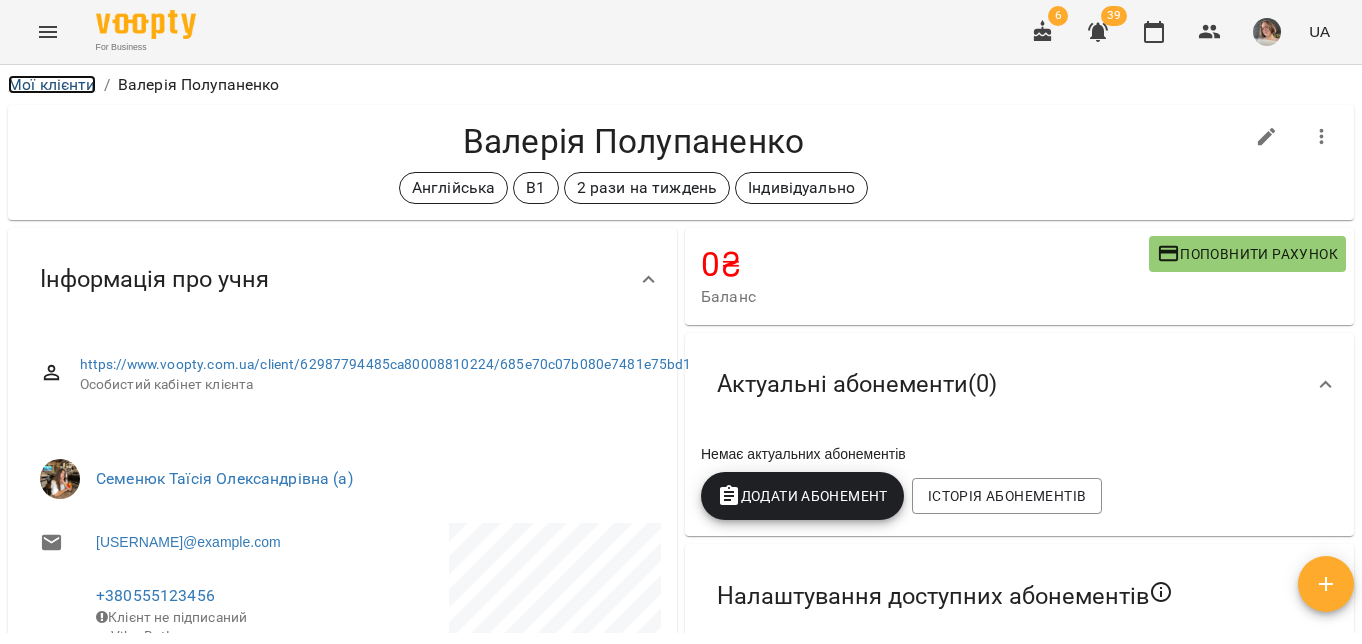 click on "Мої клієнти" at bounding box center [52, 84] 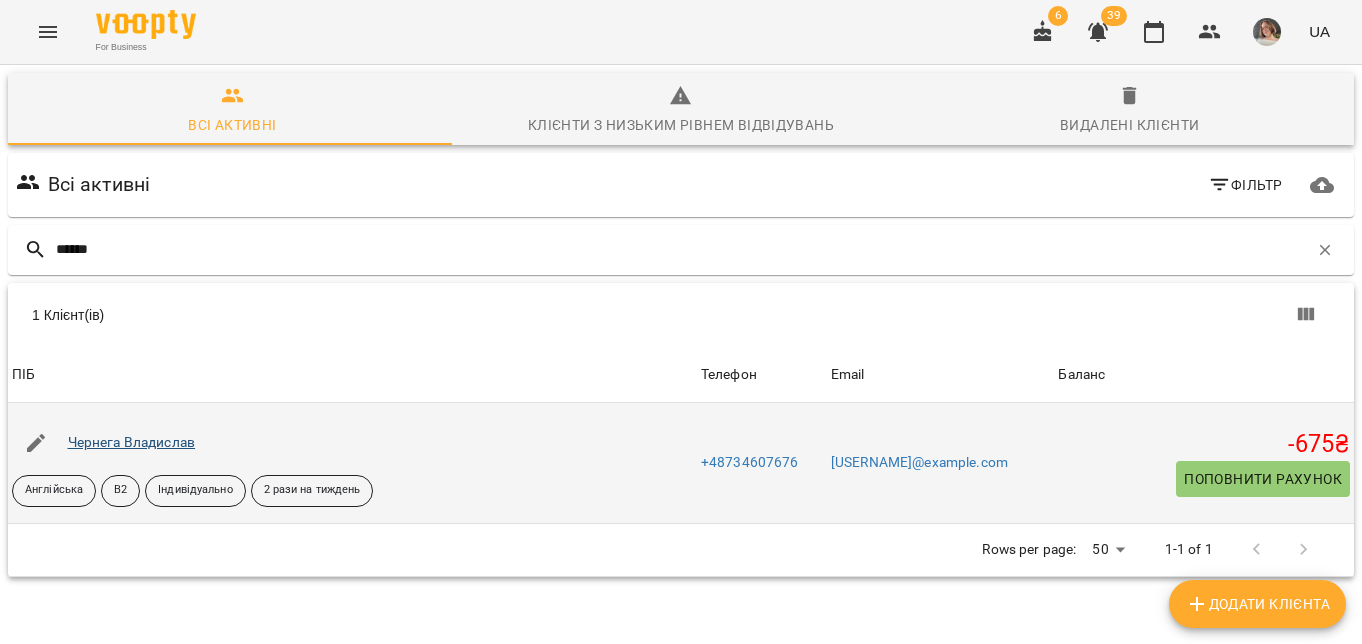 type on "******" 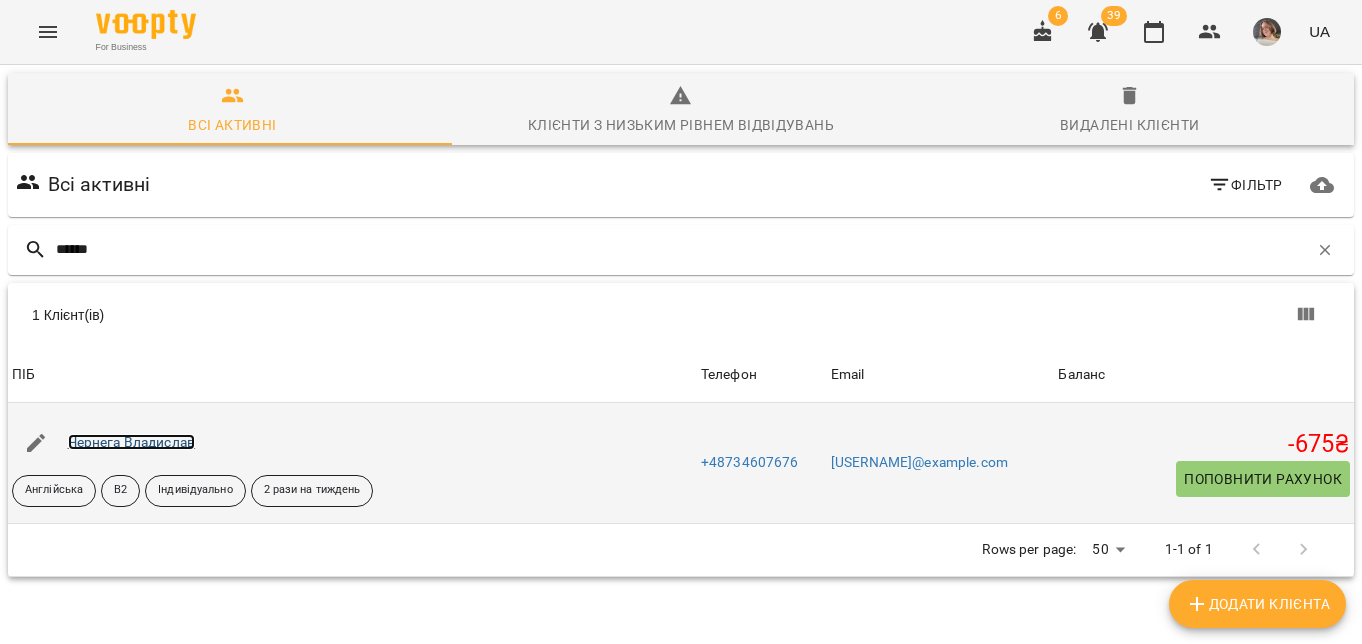 click on "Чернега Владислав" at bounding box center (132, 442) 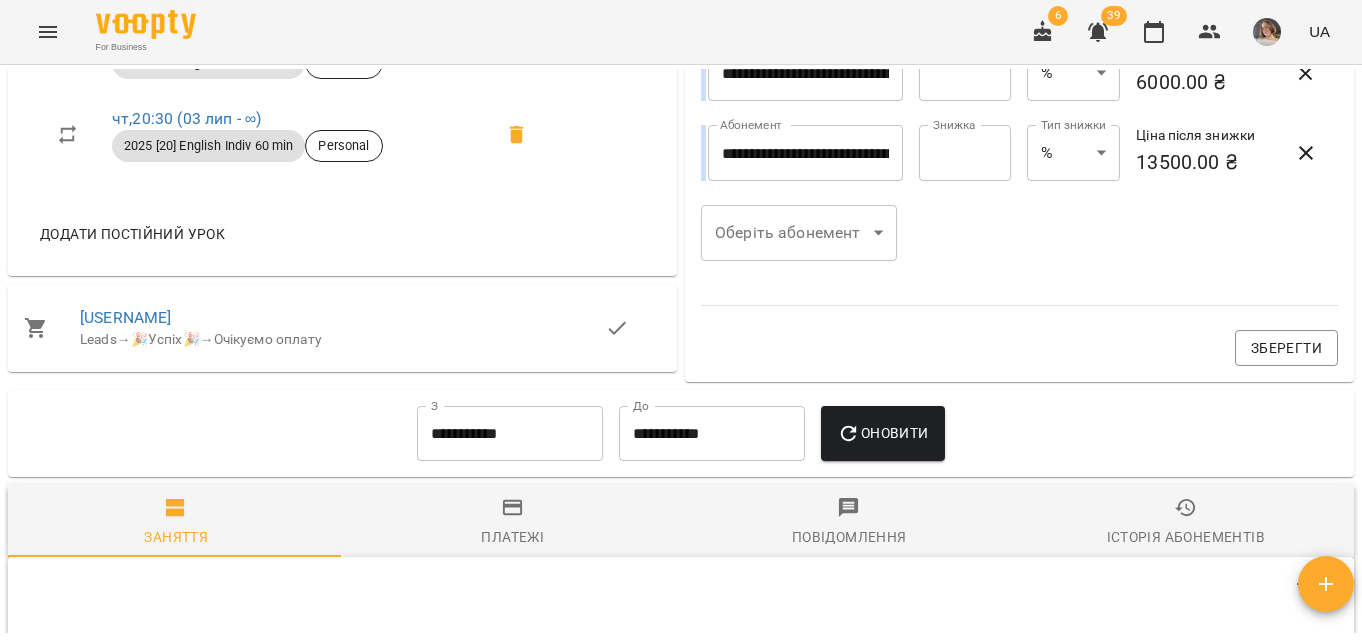 scroll, scrollTop: 0, scrollLeft: 0, axis: both 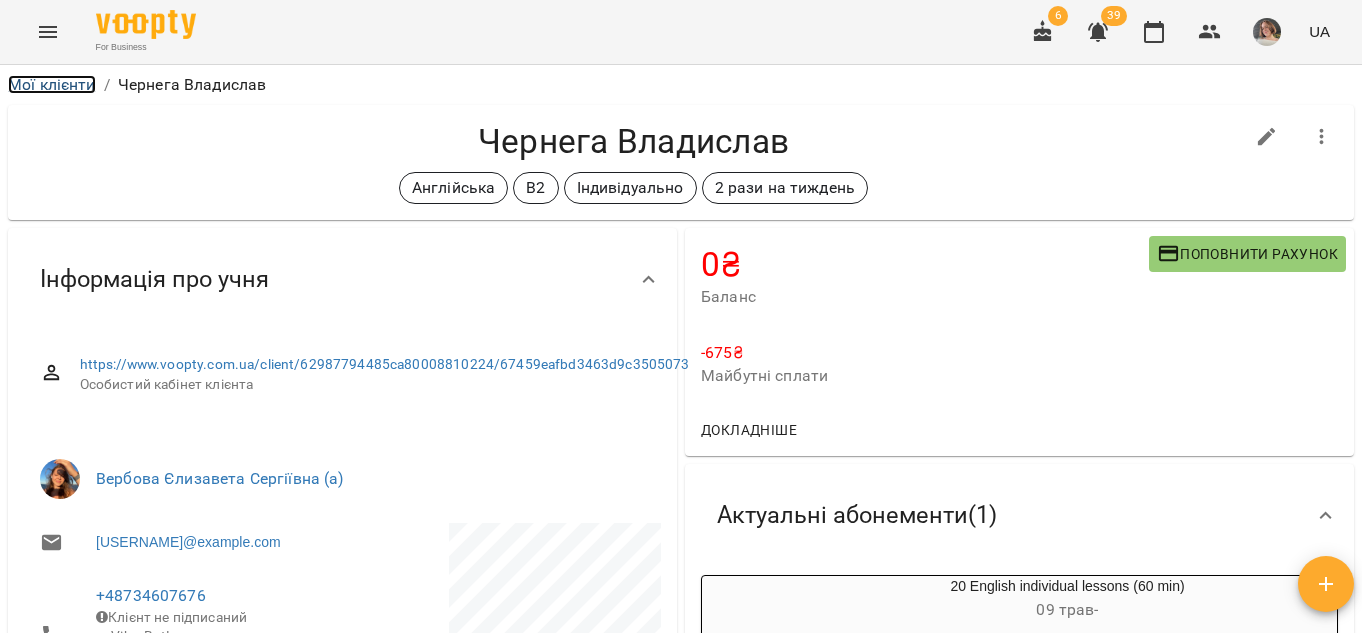 click on "Мої клієнти" at bounding box center (52, 84) 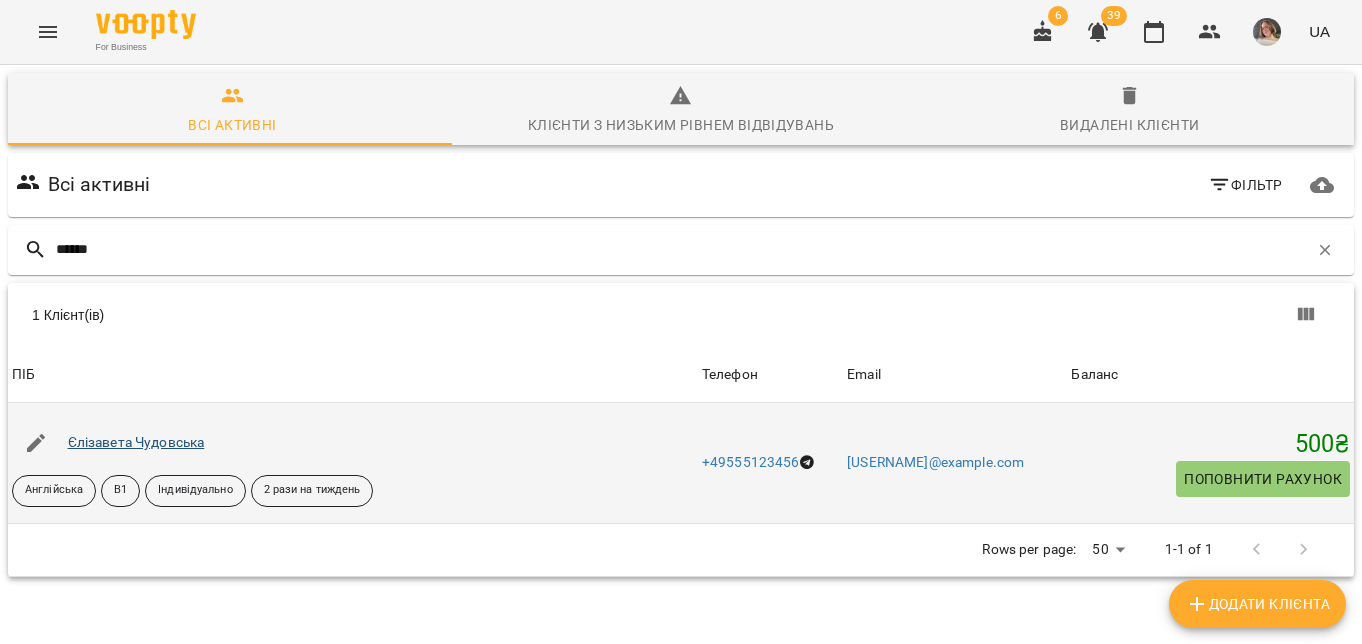 type on "******" 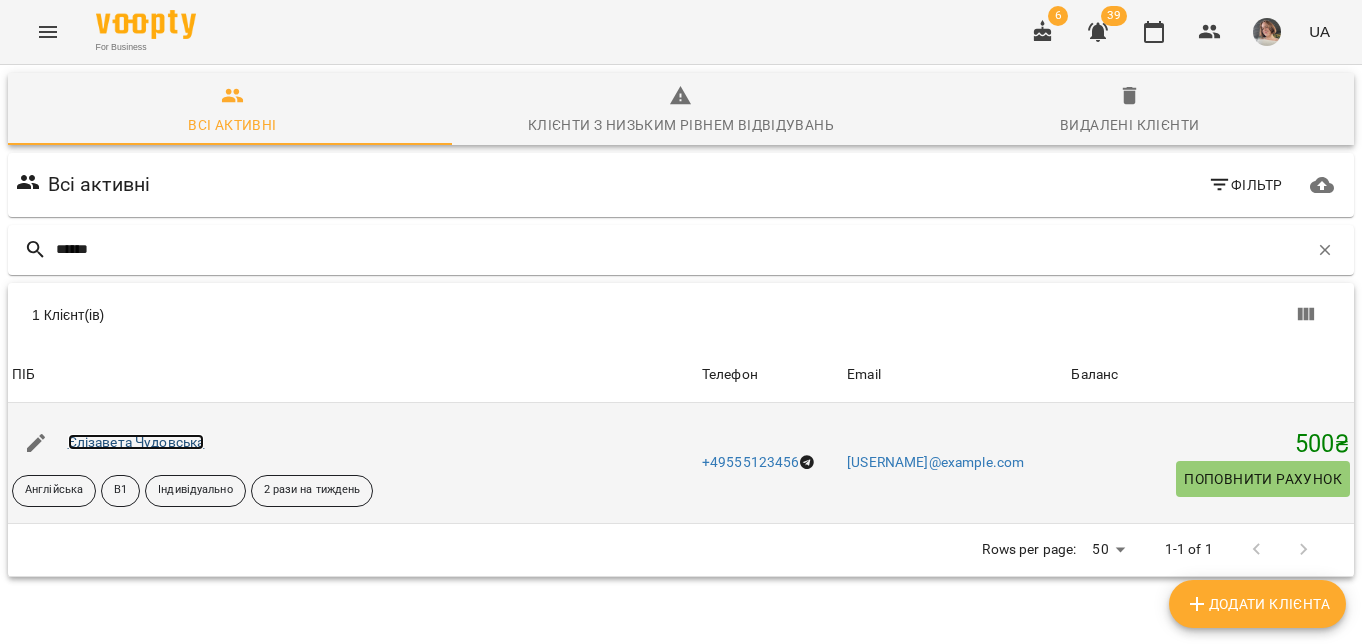 click on "Єлізавета Чудовська" at bounding box center (136, 442) 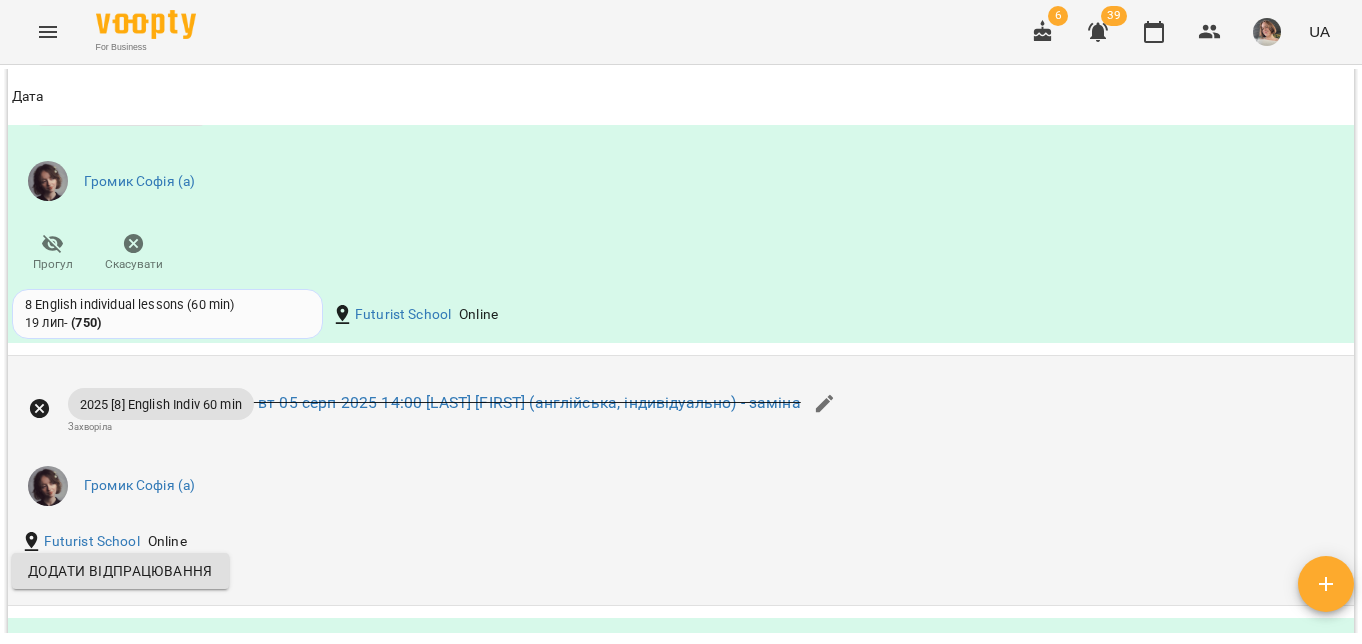 scroll, scrollTop: 0, scrollLeft: 0, axis: both 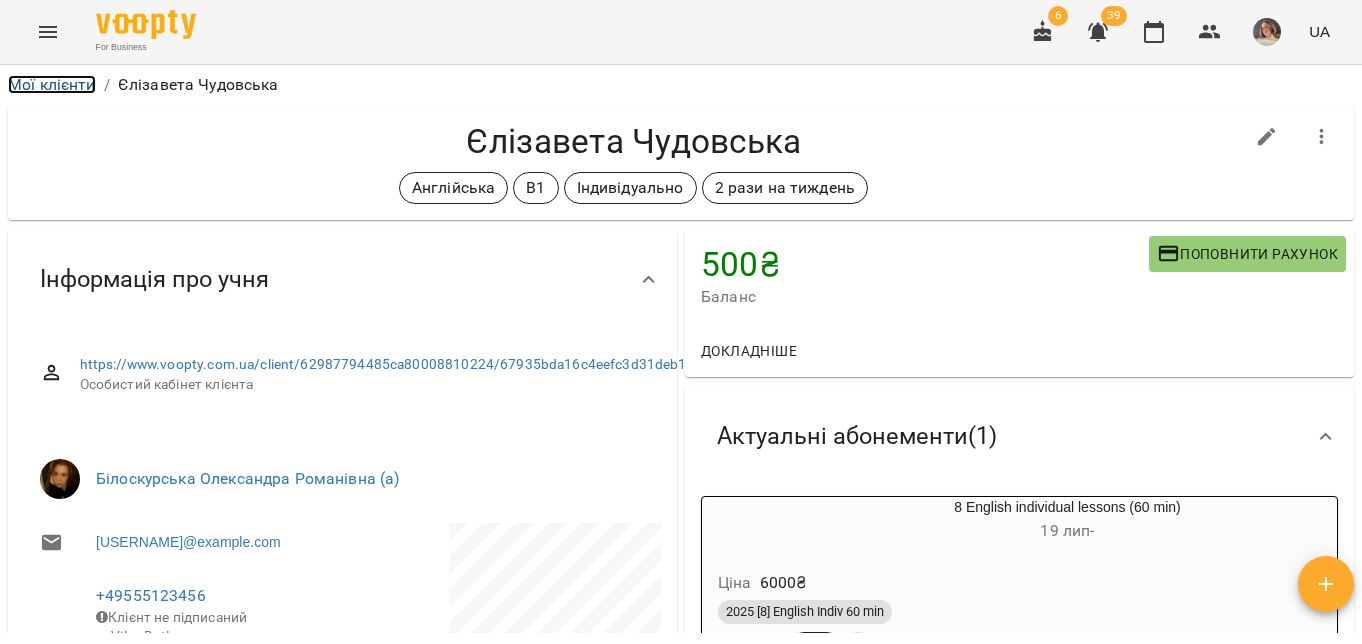 click on "Мої клієнти" at bounding box center [52, 84] 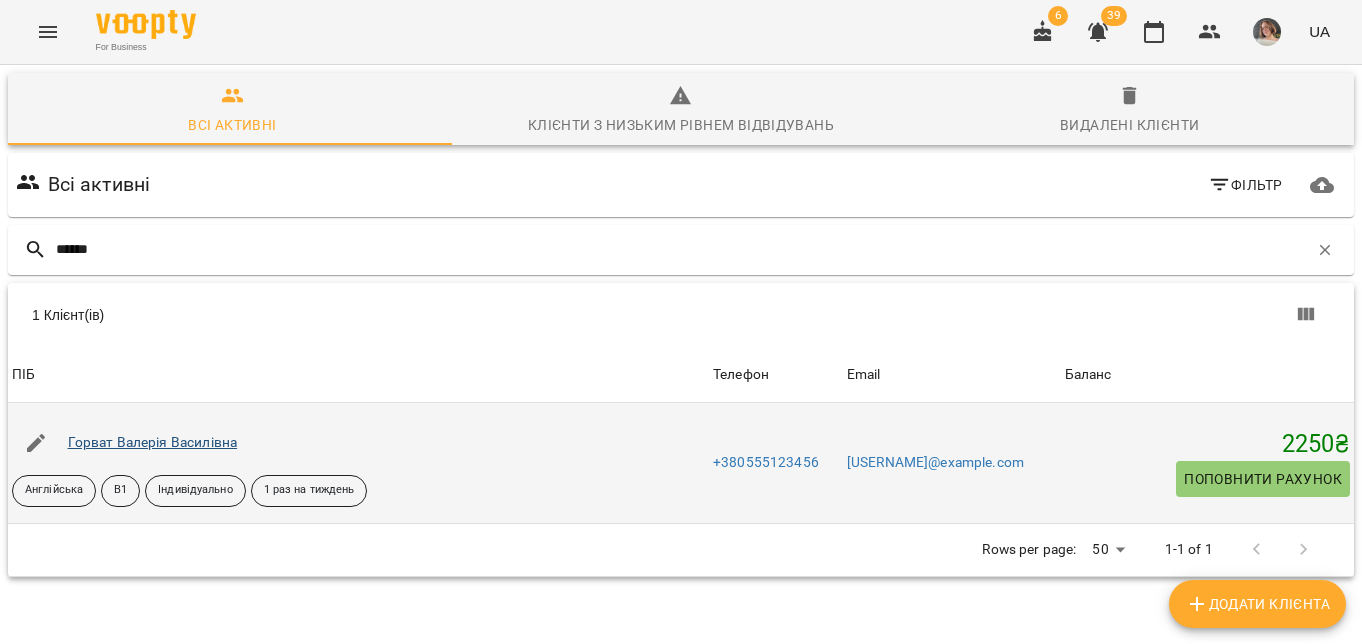 type on "******" 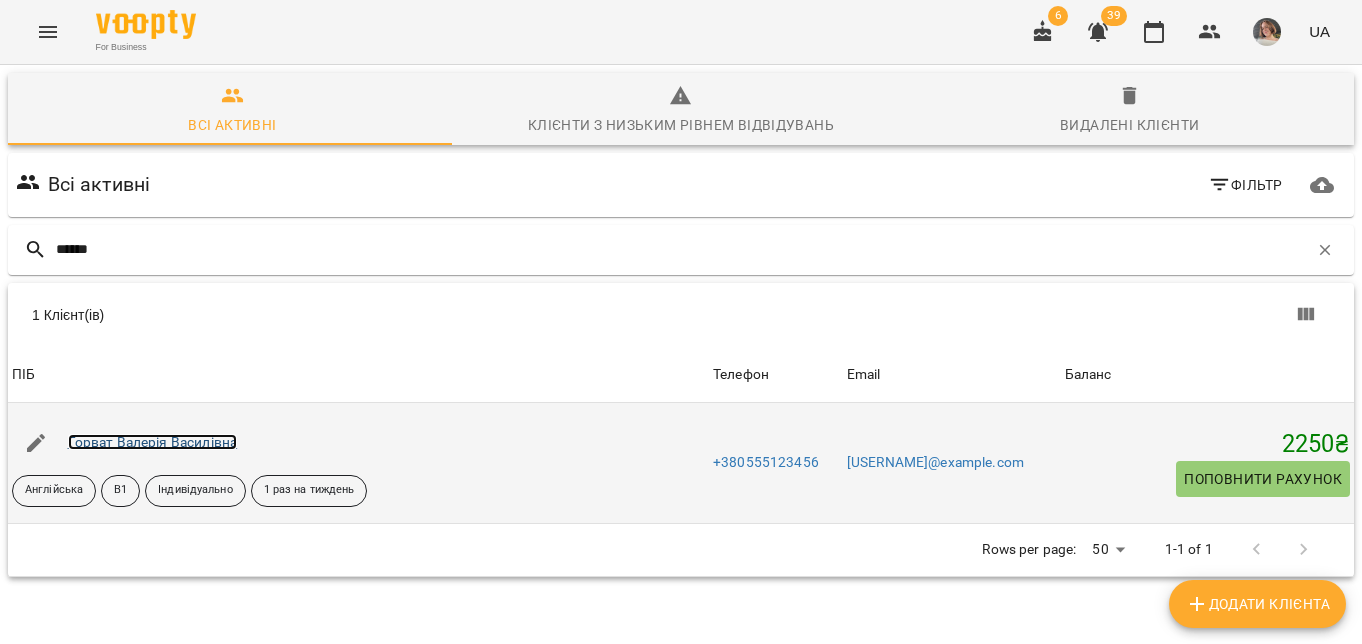 click on "Горват Валерія Василівна" at bounding box center [153, 442] 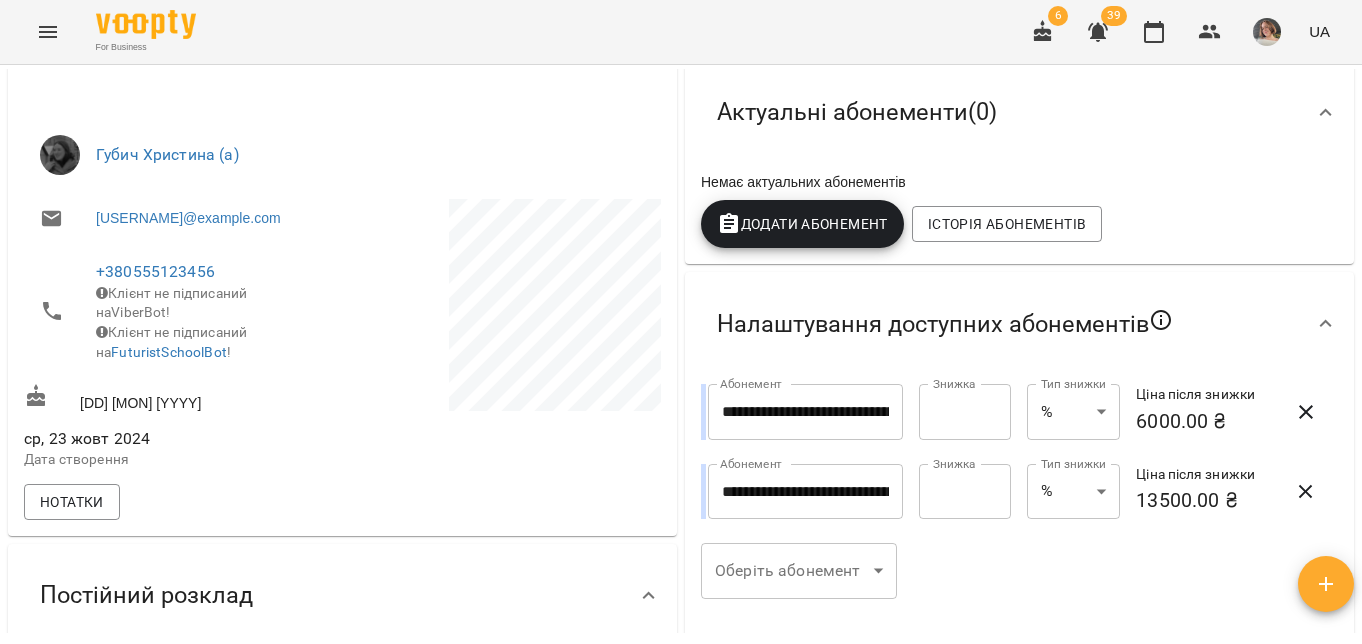 scroll, scrollTop: 0, scrollLeft: 0, axis: both 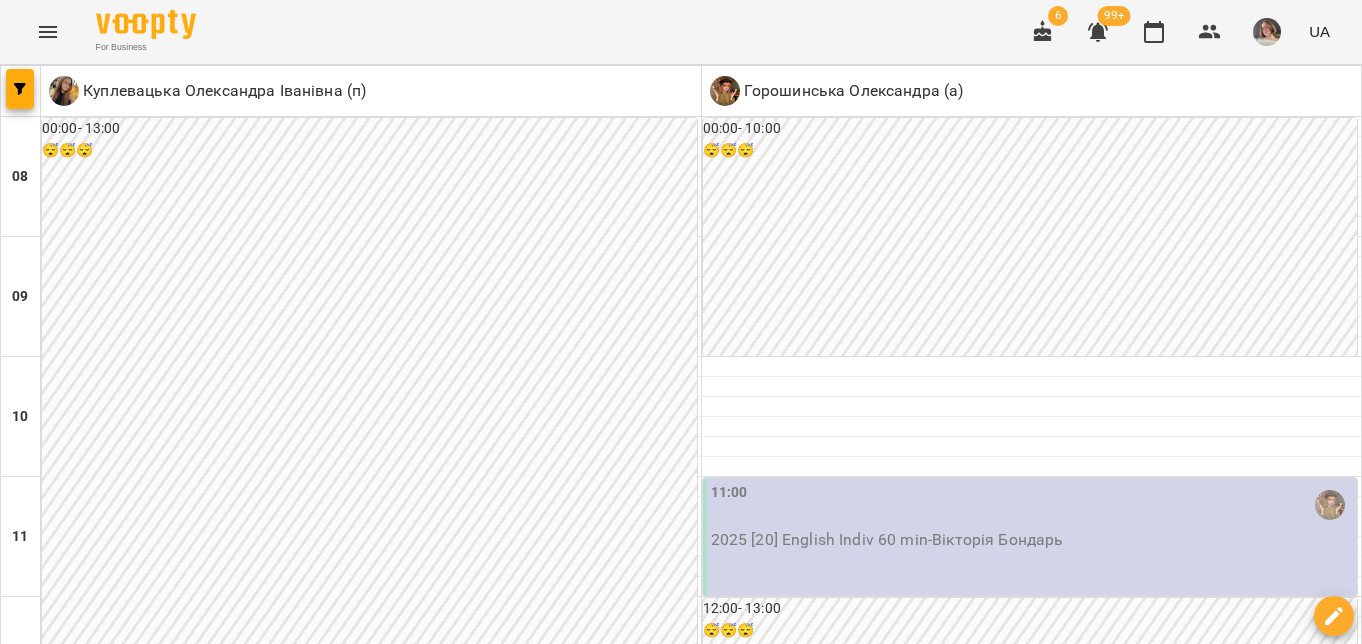 click on "**********" at bounding box center (681, 2008) 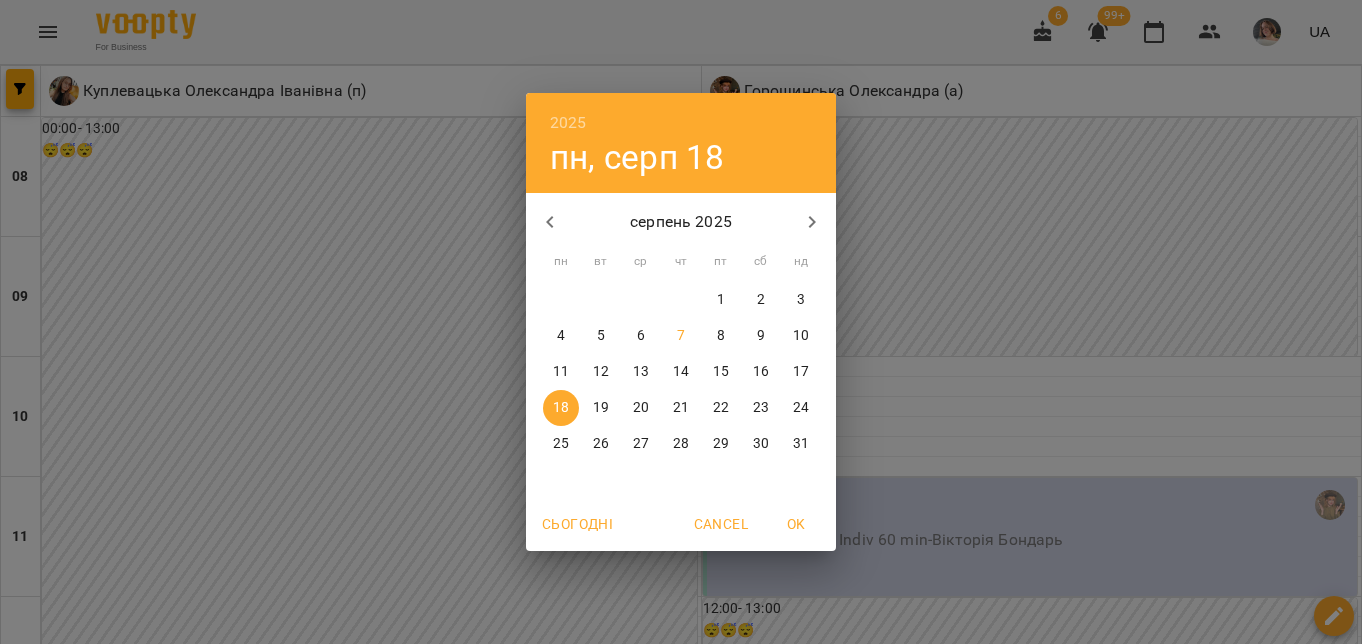 click on "7" at bounding box center (681, 336) 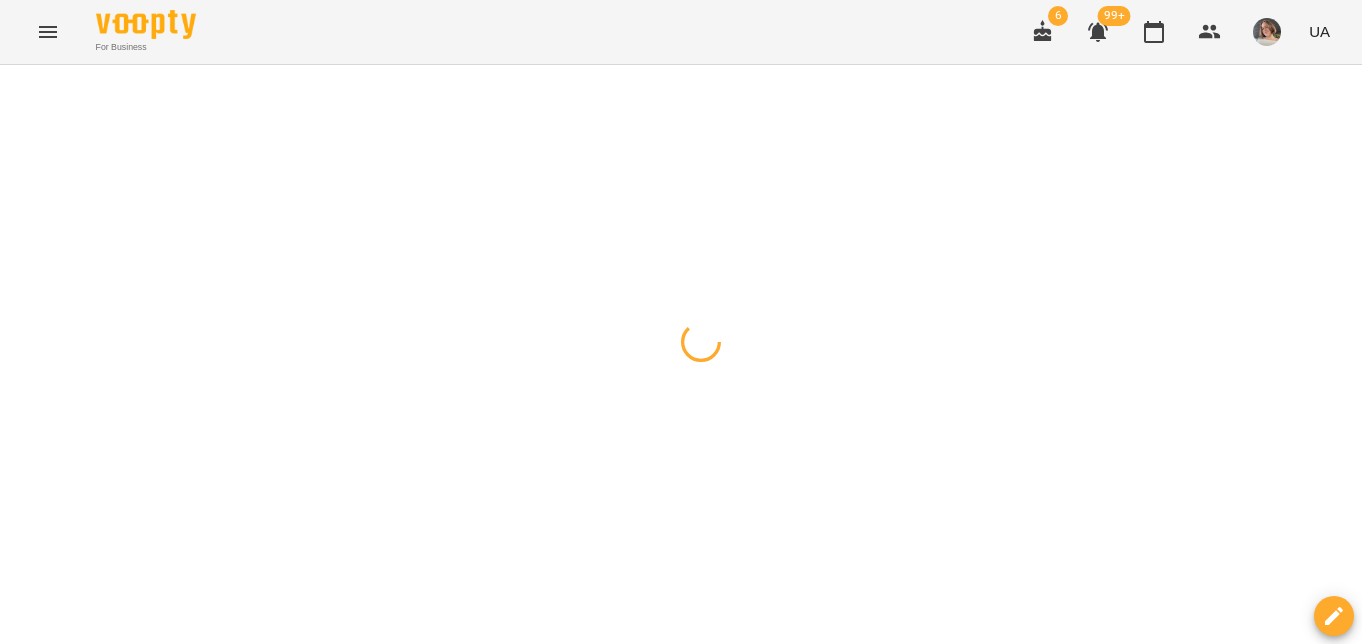 click 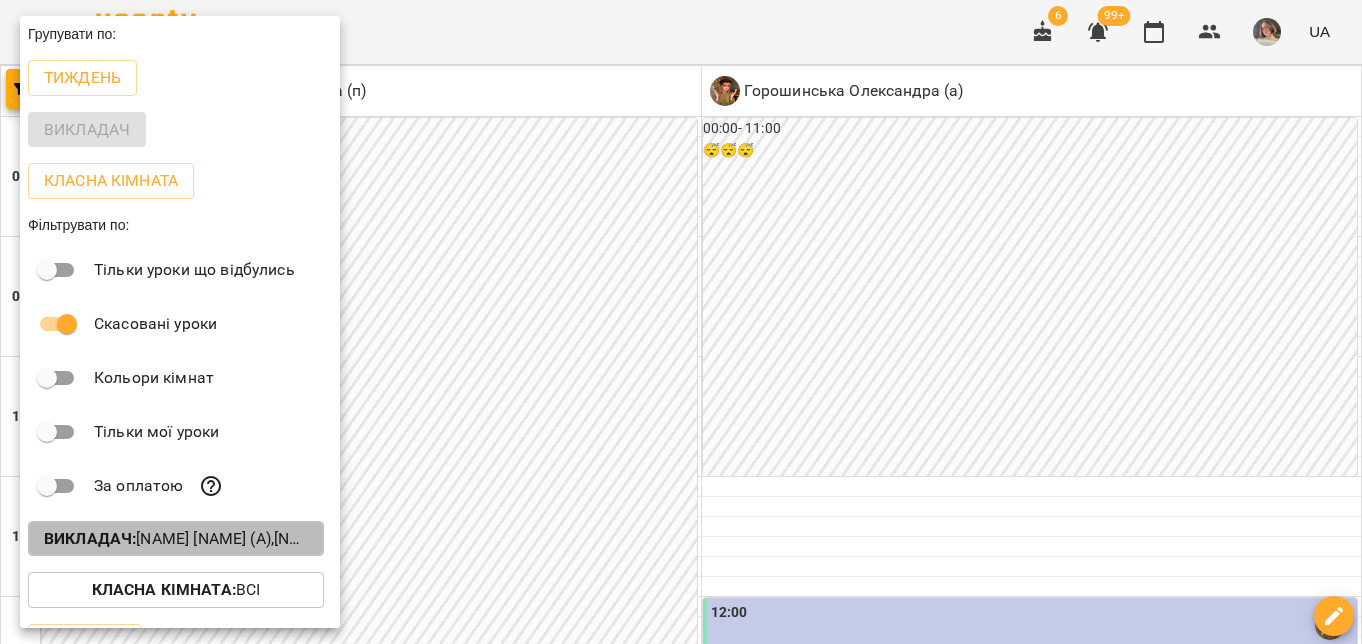 click on "Викладач :  Горошинська Олександра (а),Куплевацька Олександра Іванівна (п)" at bounding box center (176, 539) 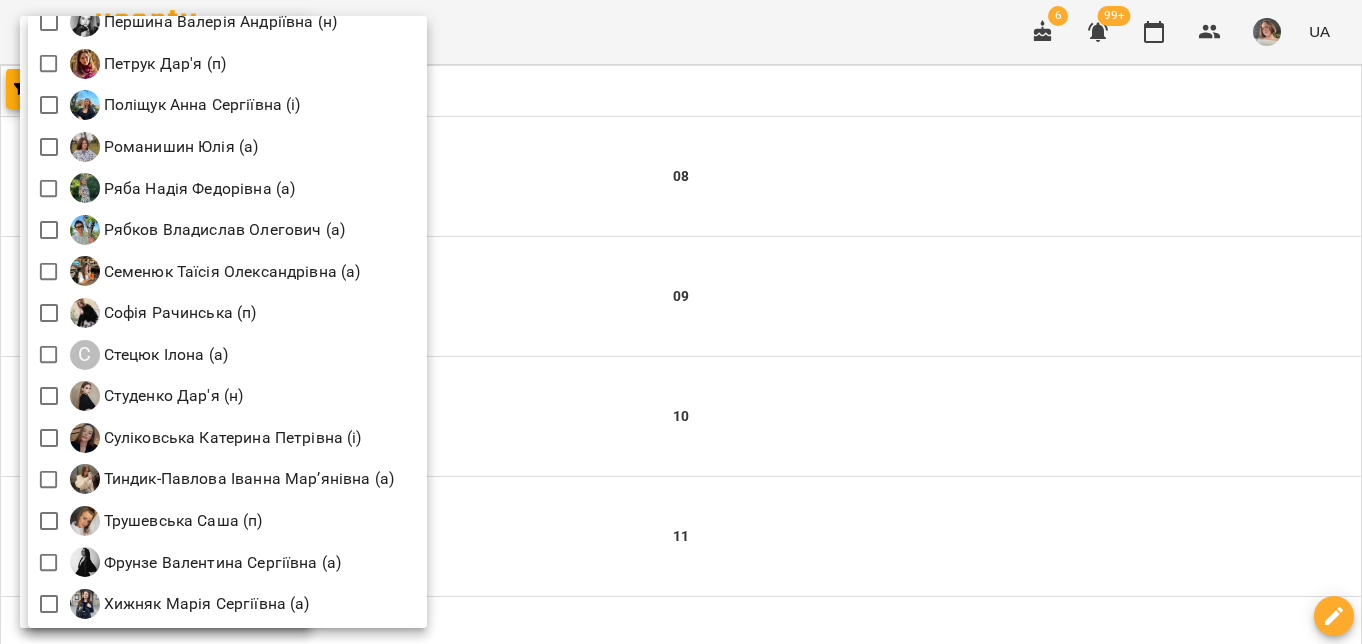 scroll, scrollTop: 2551, scrollLeft: 0, axis: vertical 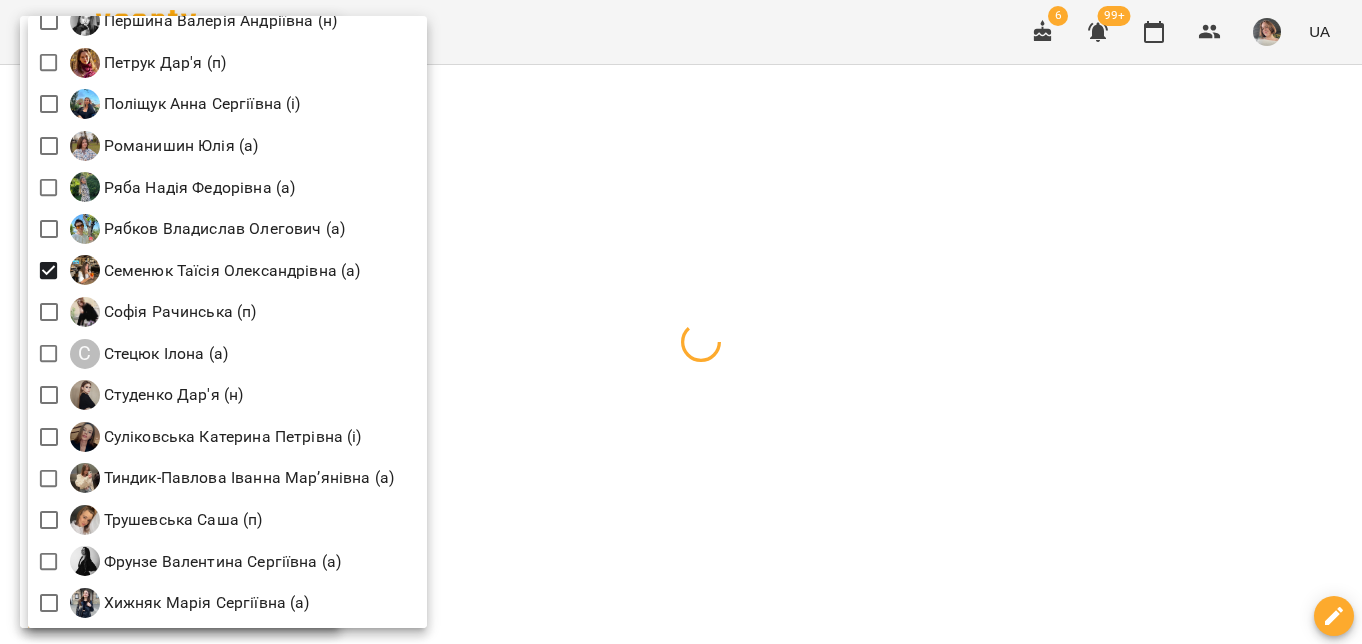 click at bounding box center (681, 322) 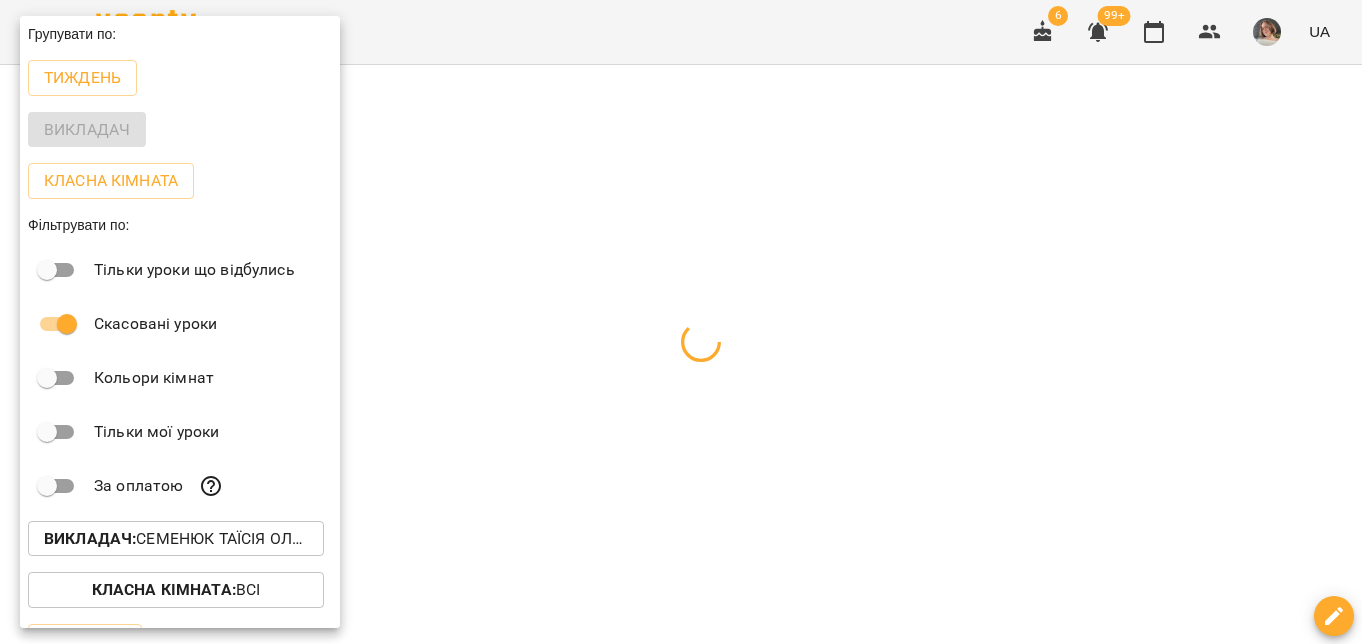 click at bounding box center (681, 322) 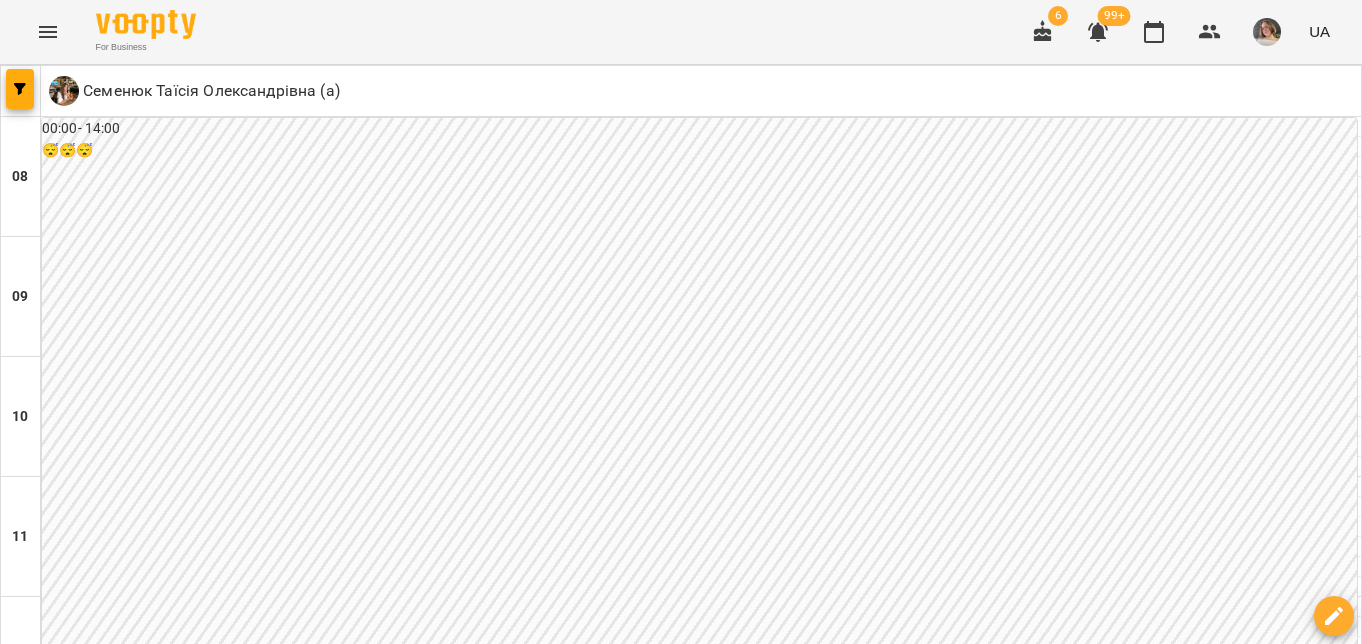 scroll, scrollTop: 1288, scrollLeft: 0, axis: vertical 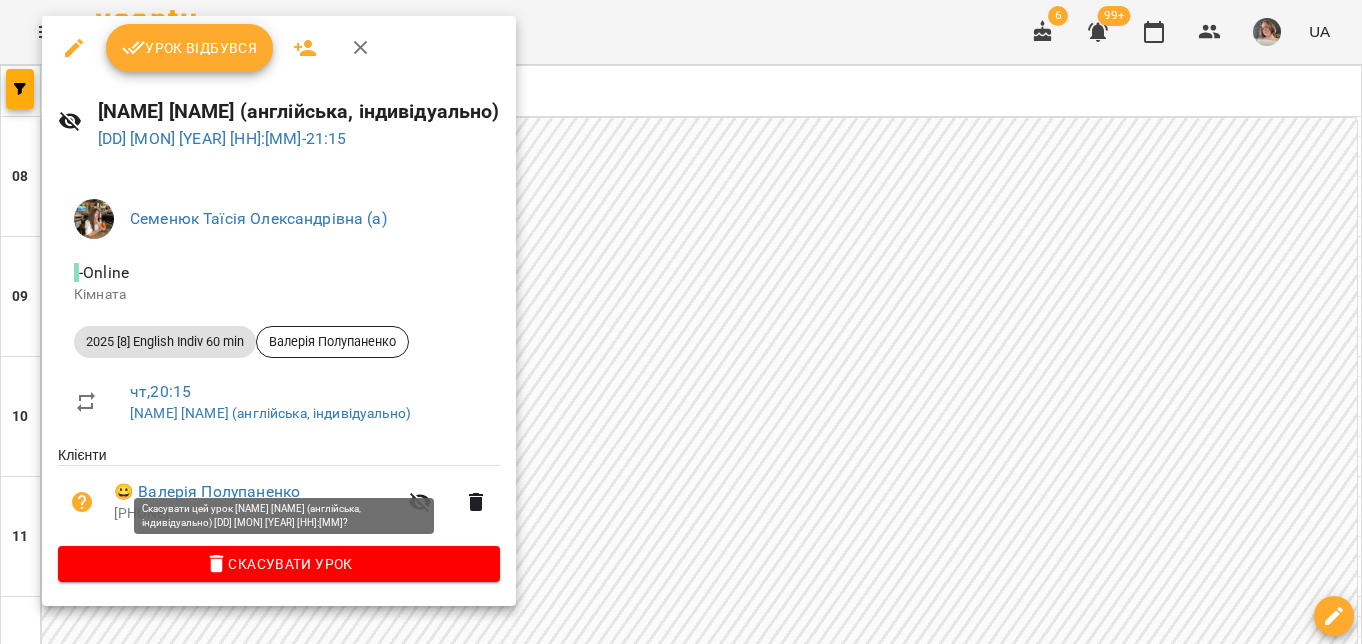 click on "Скасувати Урок" at bounding box center [279, 564] 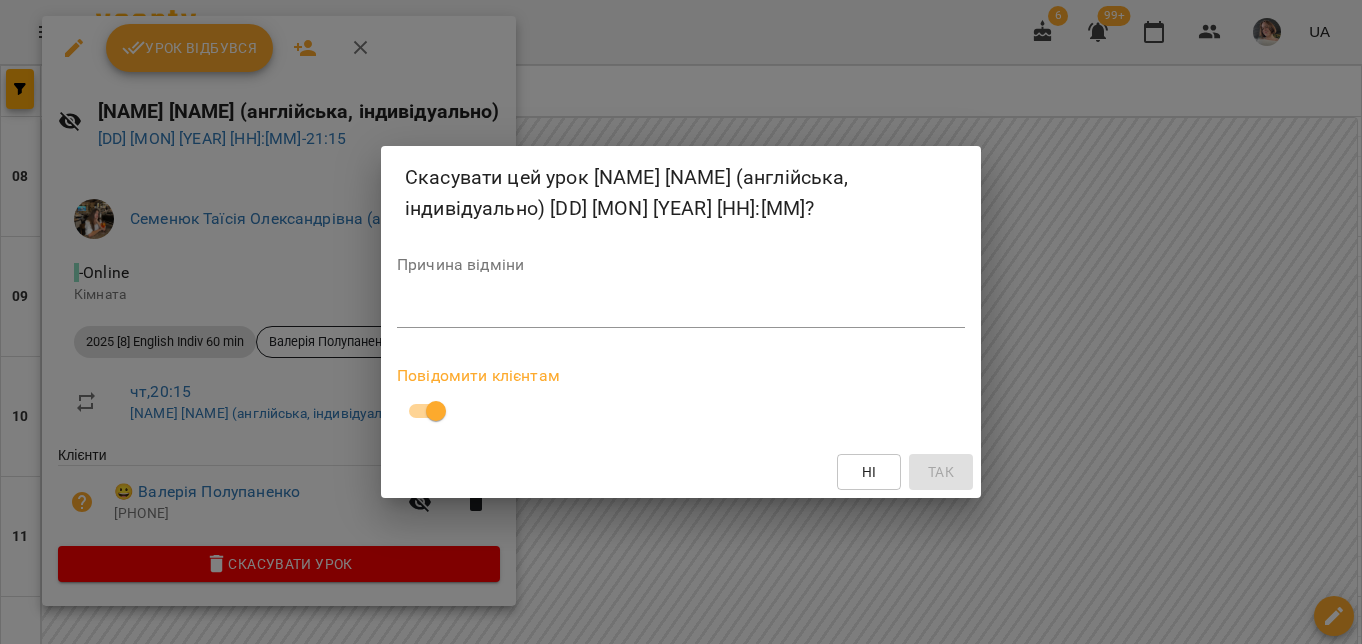 click on "Причина відміни *" at bounding box center (681, 297) 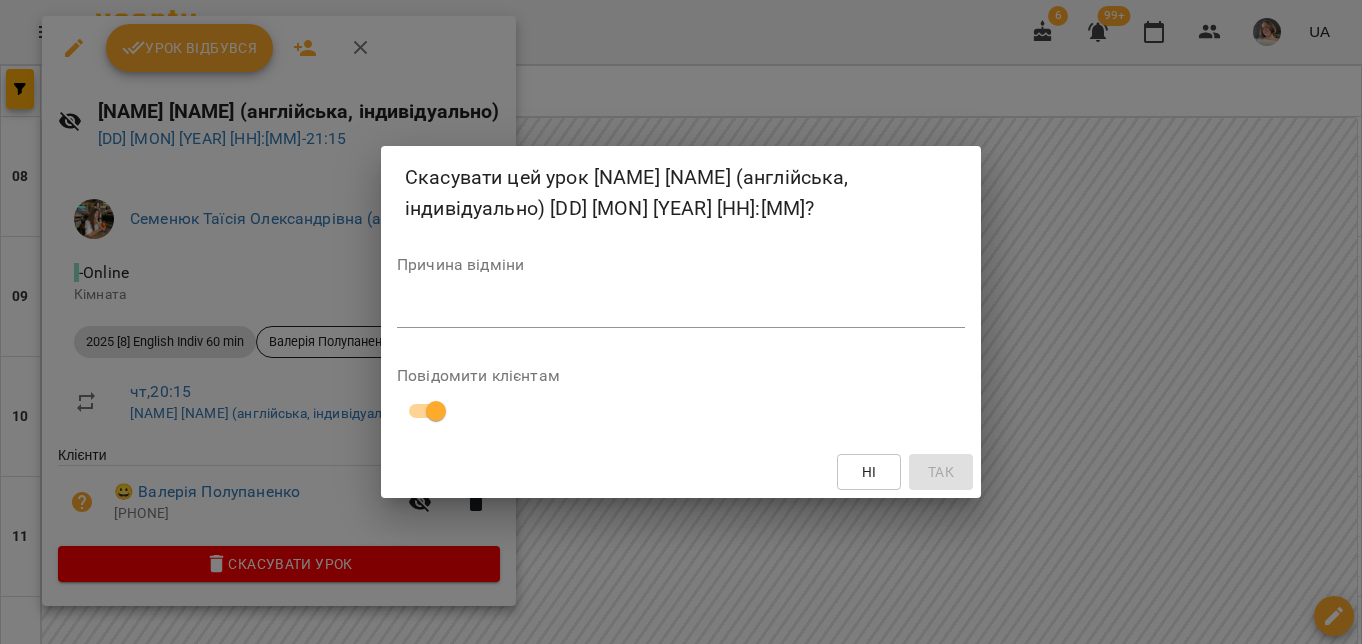 click on "*" at bounding box center [681, 312] 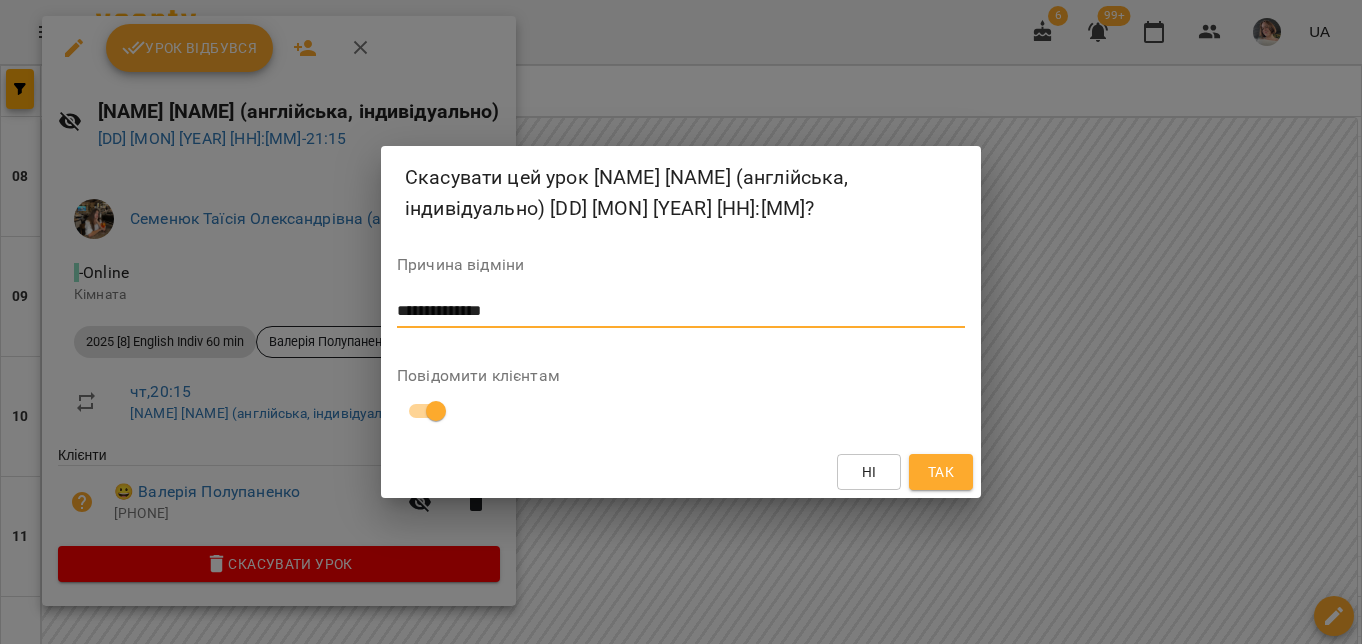 type on "**********" 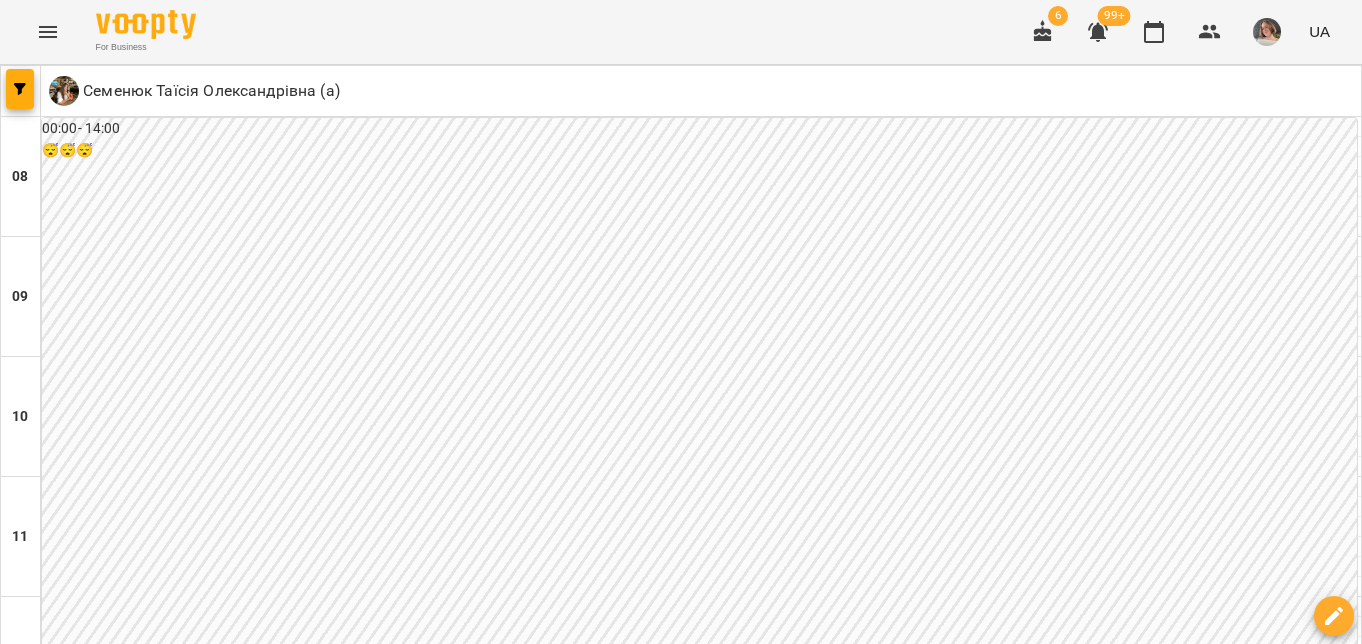 scroll, scrollTop: 0, scrollLeft: 0, axis: both 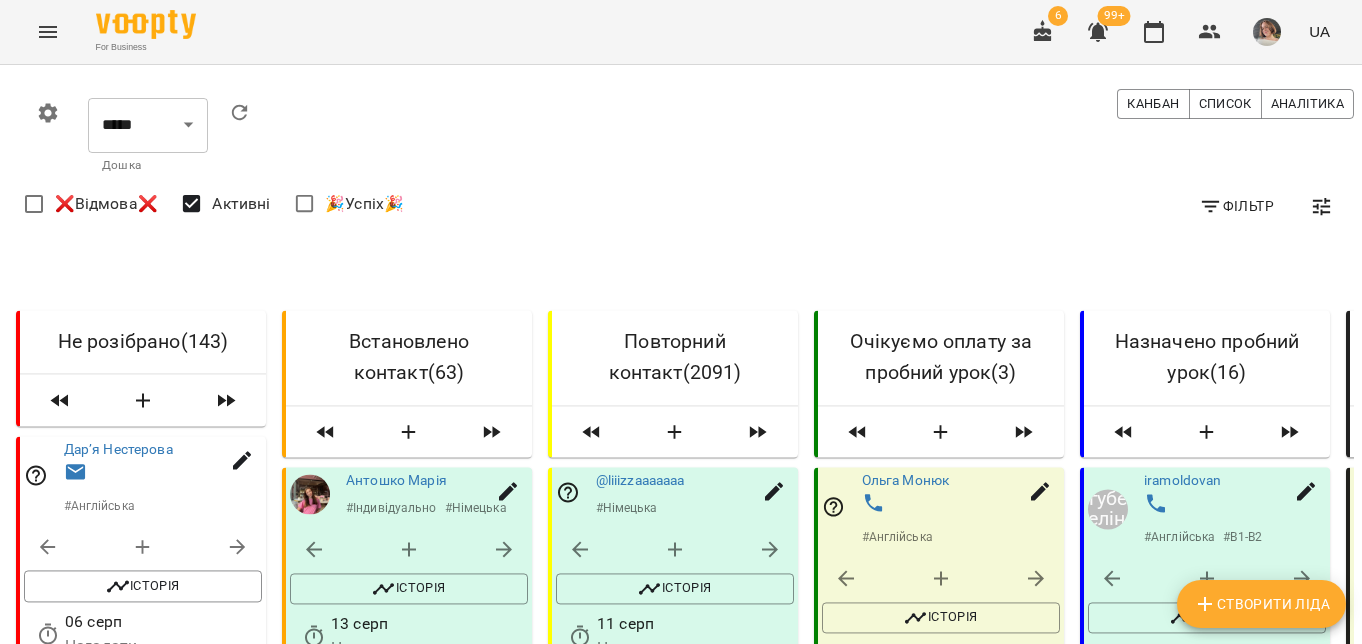 click on "Фільтр" at bounding box center (1236, 206) 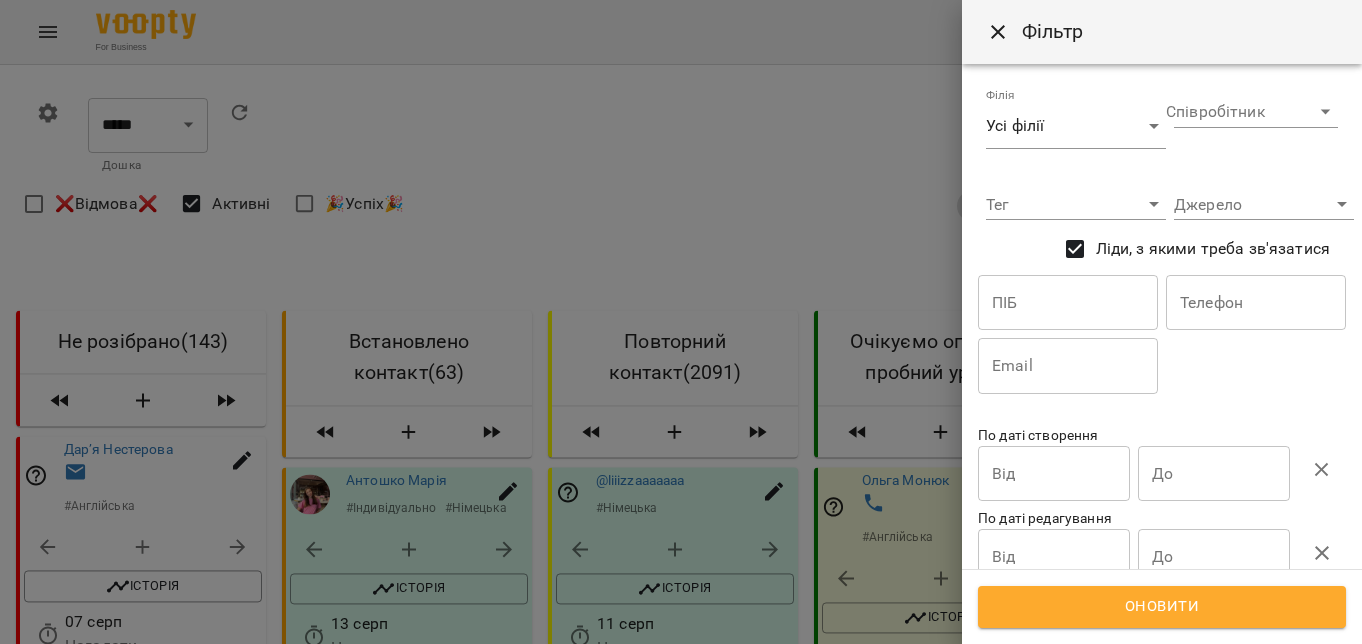 click on "Оновити" at bounding box center [1162, 607] 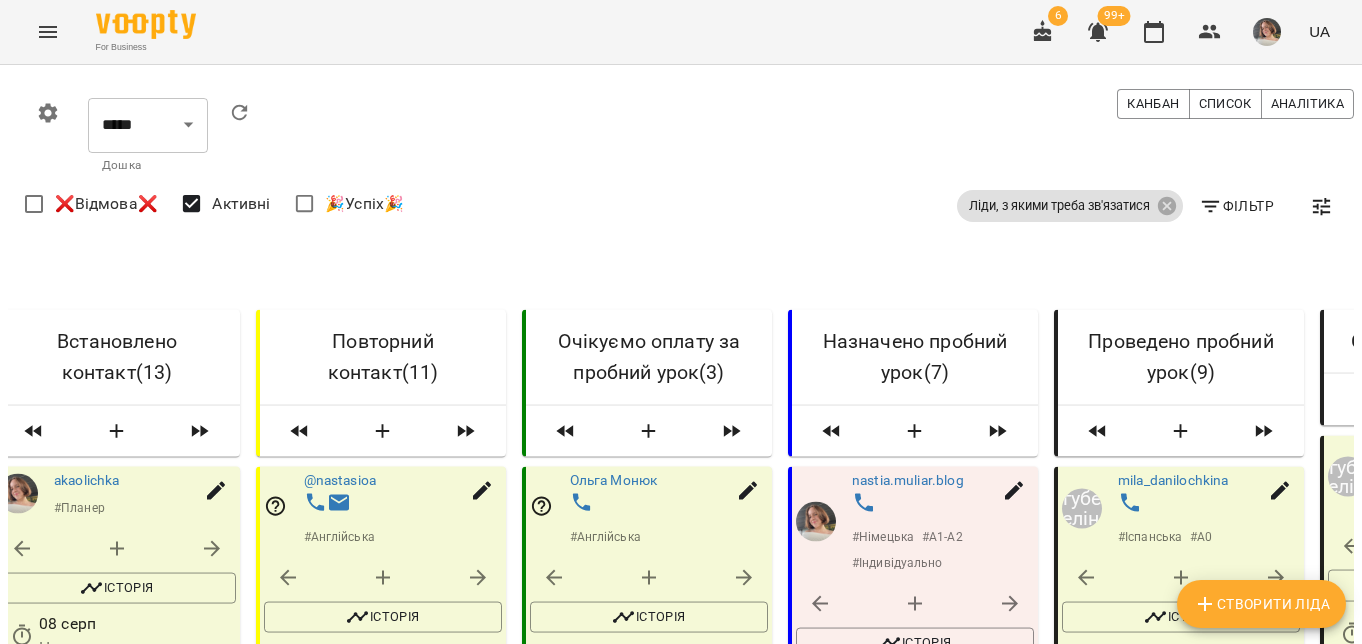 scroll, scrollTop: 0, scrollLeft: 311, axis: horizontal 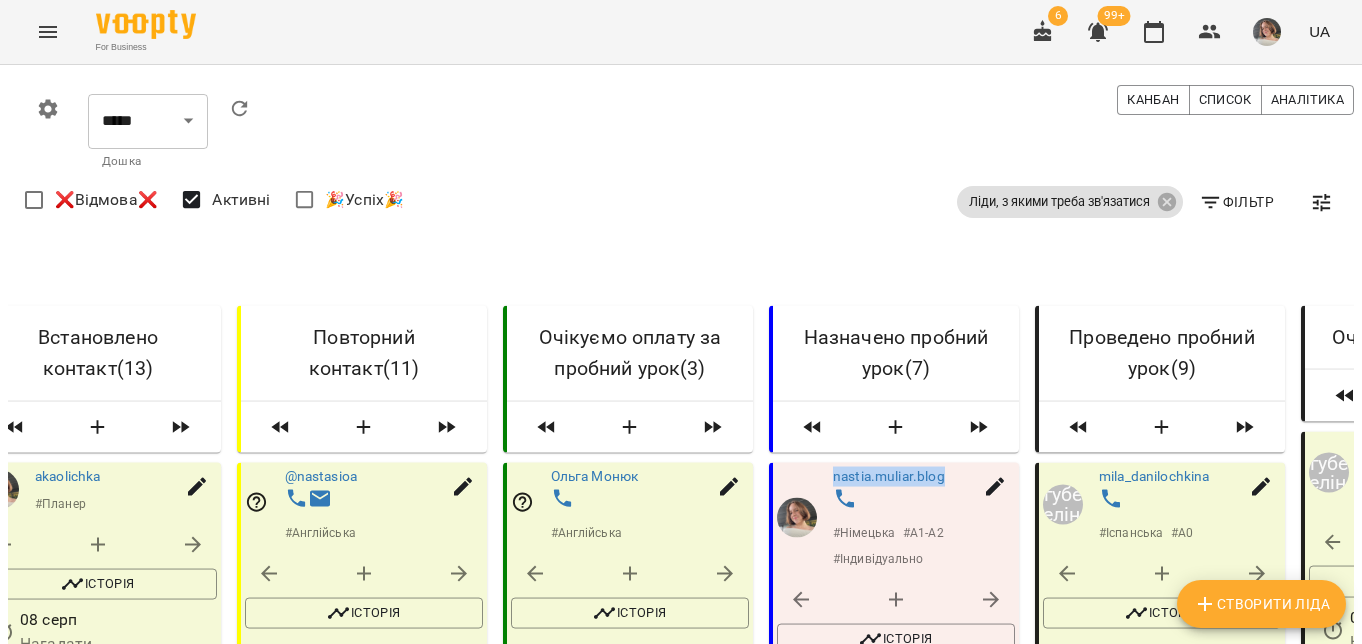 click 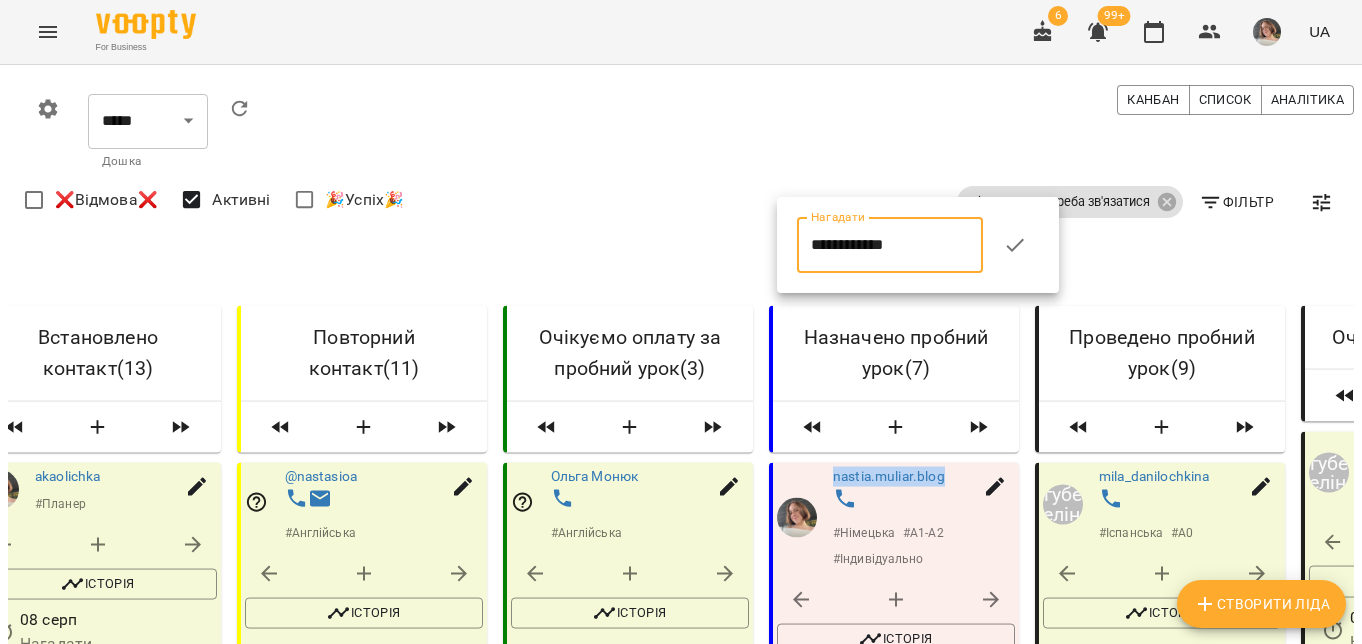 click on "**********" at bounding box center (890, 245) 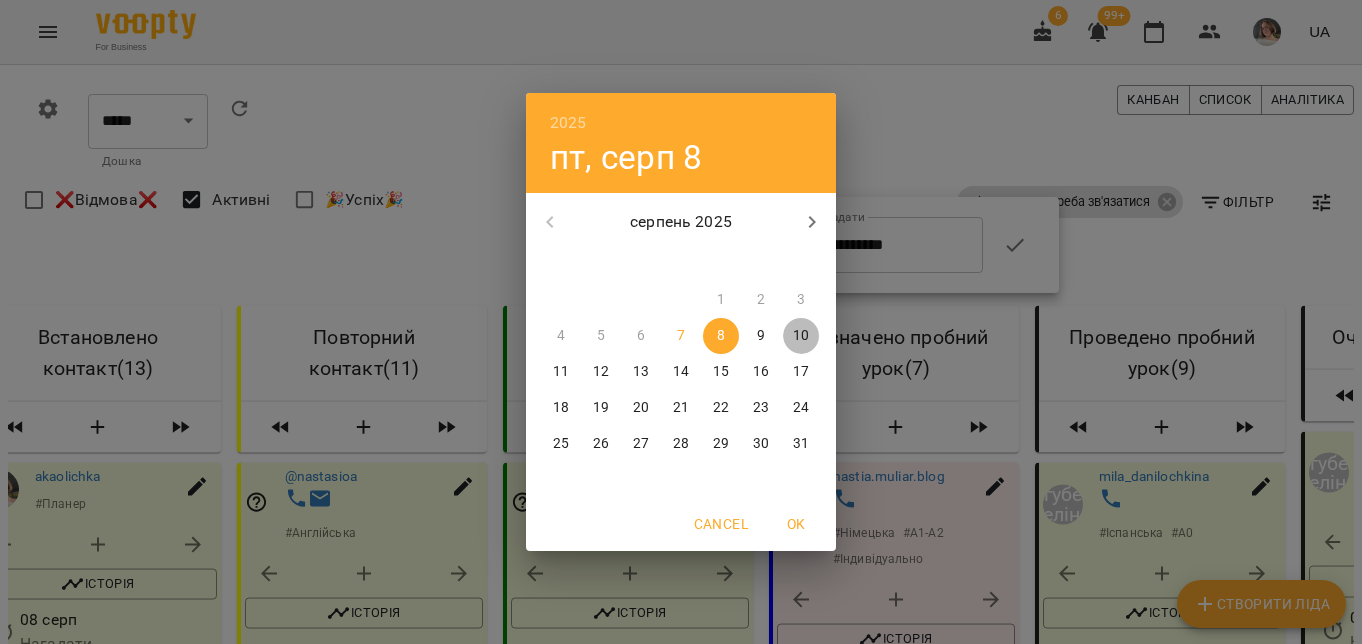 click on "10" at bounding box center [801, 336] 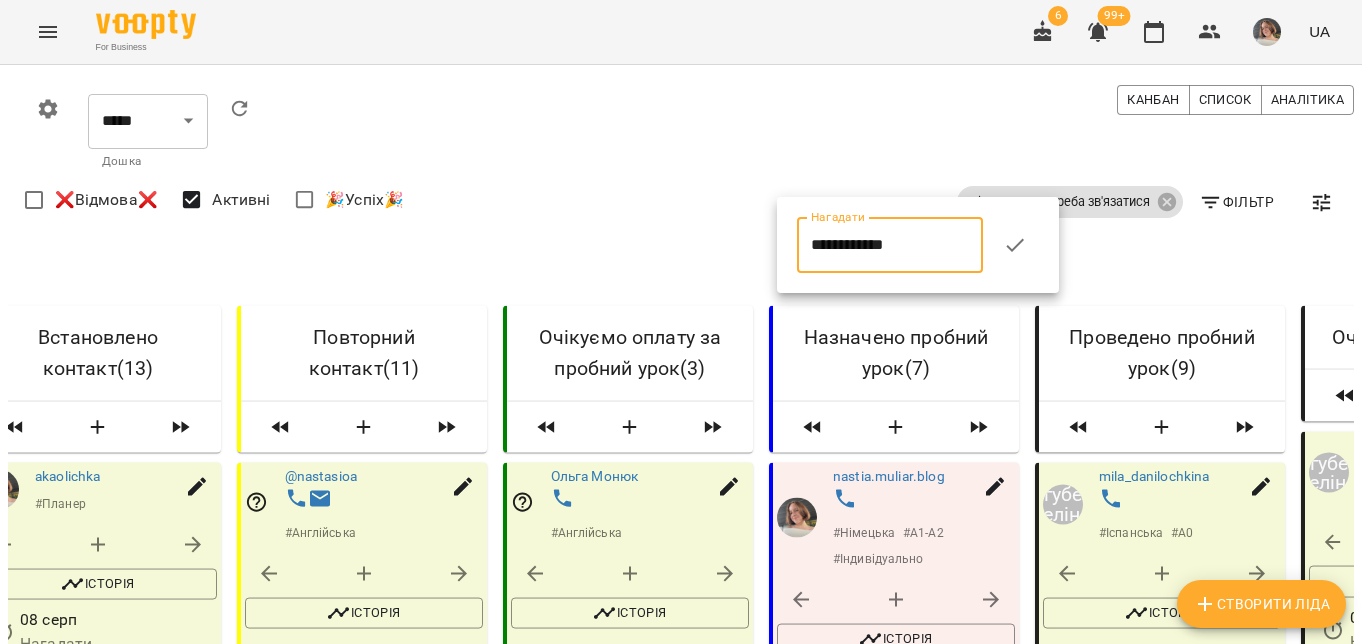 click 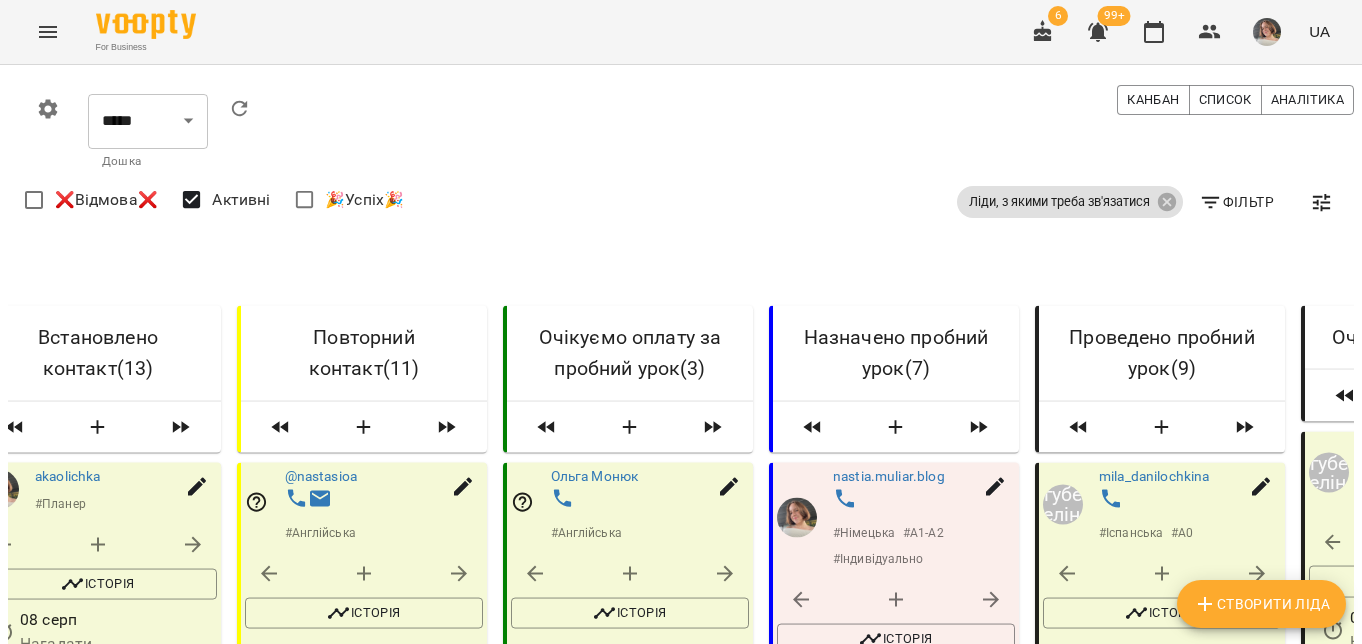 scroll, scrollTop: 0, scrollLeft: 0, axis: both 